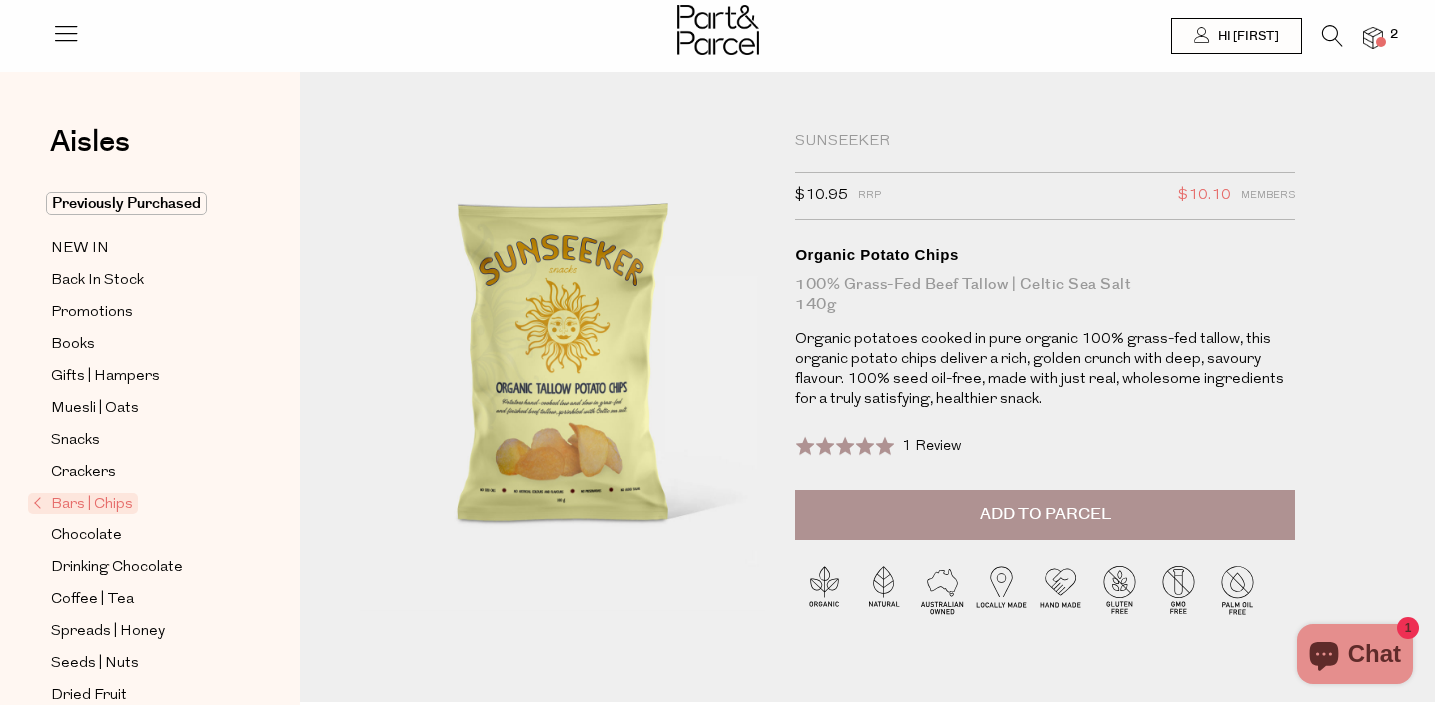 scroll, scrollTop: 0, scrollLeft: 0, axis: both 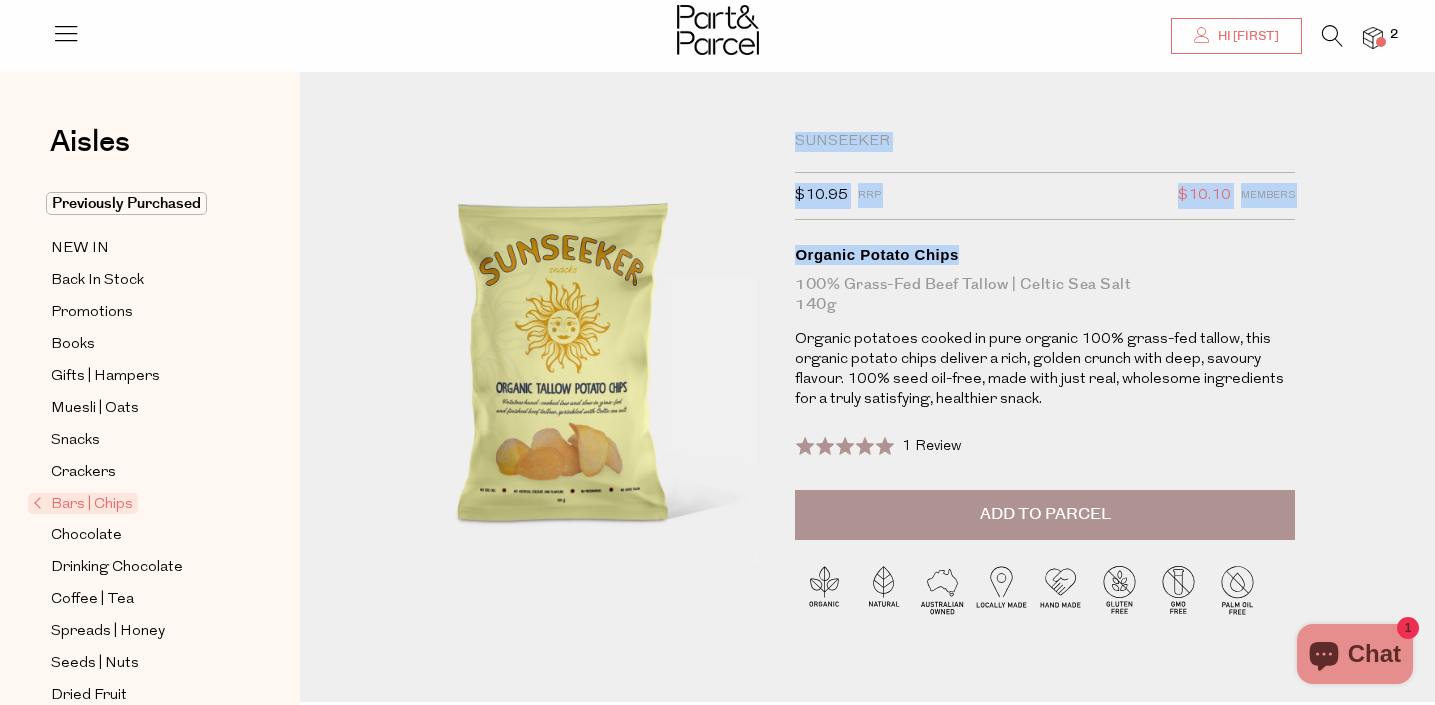 click on "Hi [NAME]" at bounding box center (1236, 36) 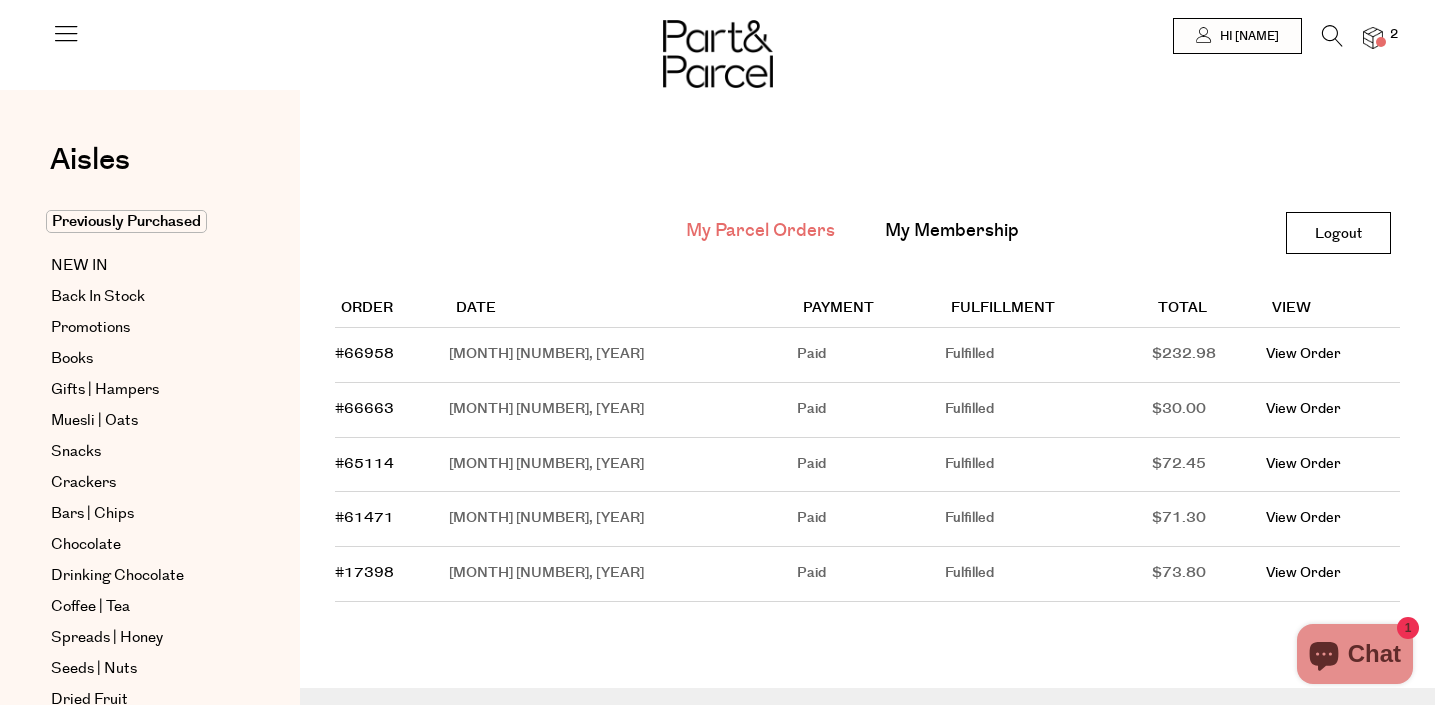 scroll, scrollTop: 0, scrollLeft: 0, axis: both 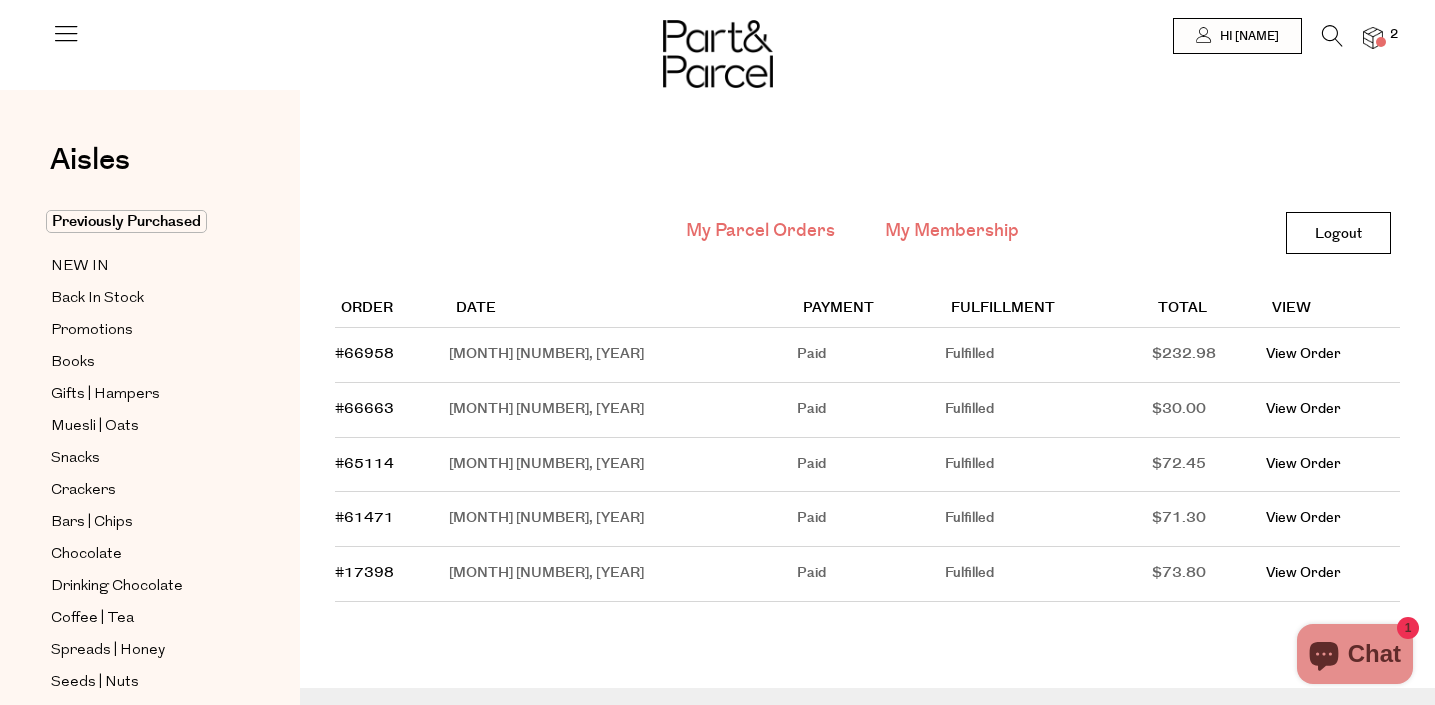 click on "My Membership" at bounding box center (952, 231) 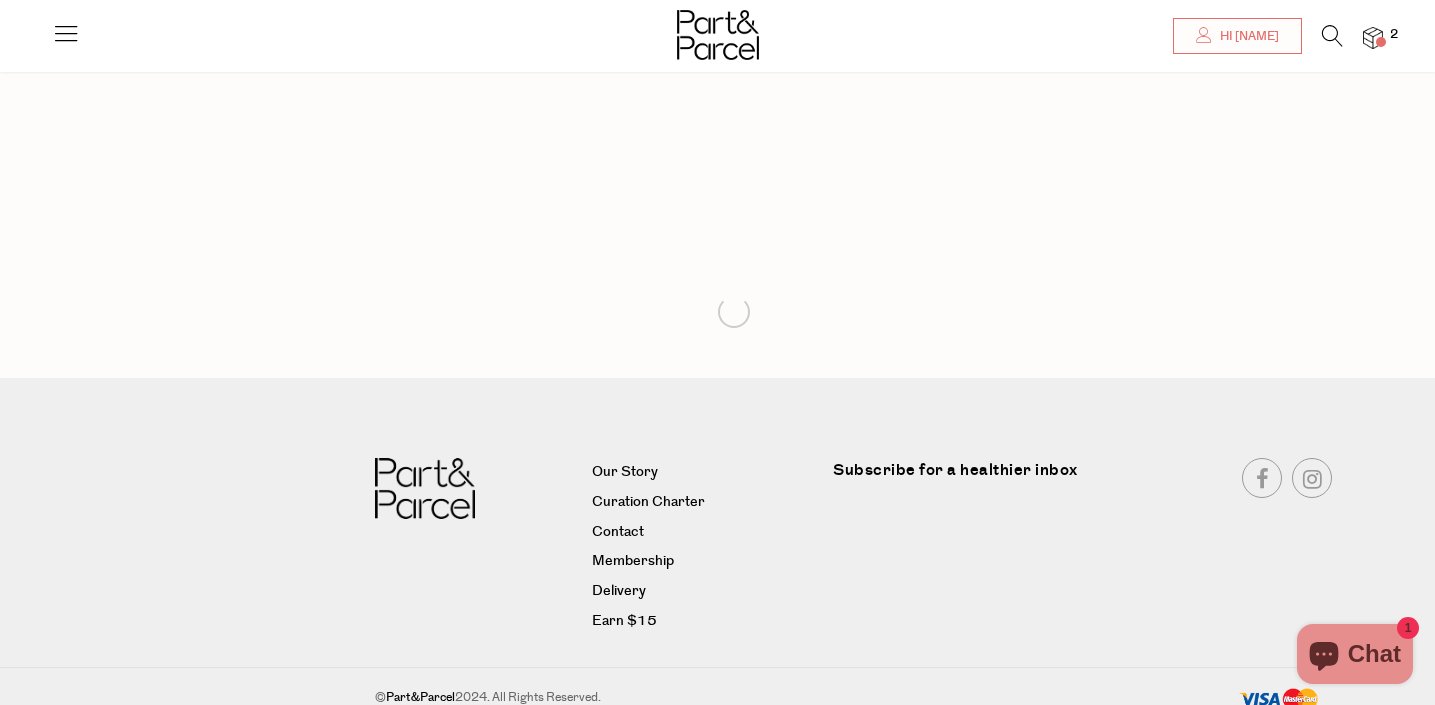 scroll, scrollTop: 15, scrollLeft: 0, axis: vertical 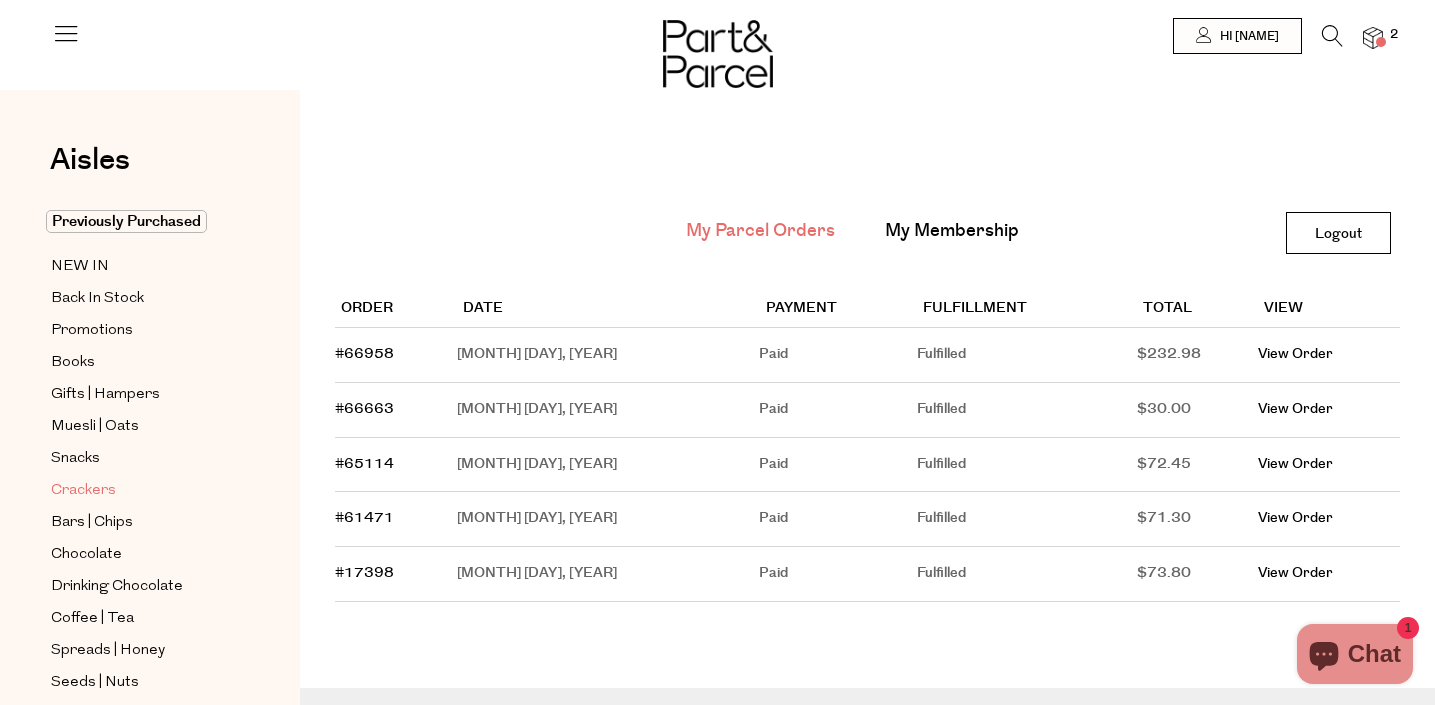 click on "Crackers" at bounding box center (83, 491) 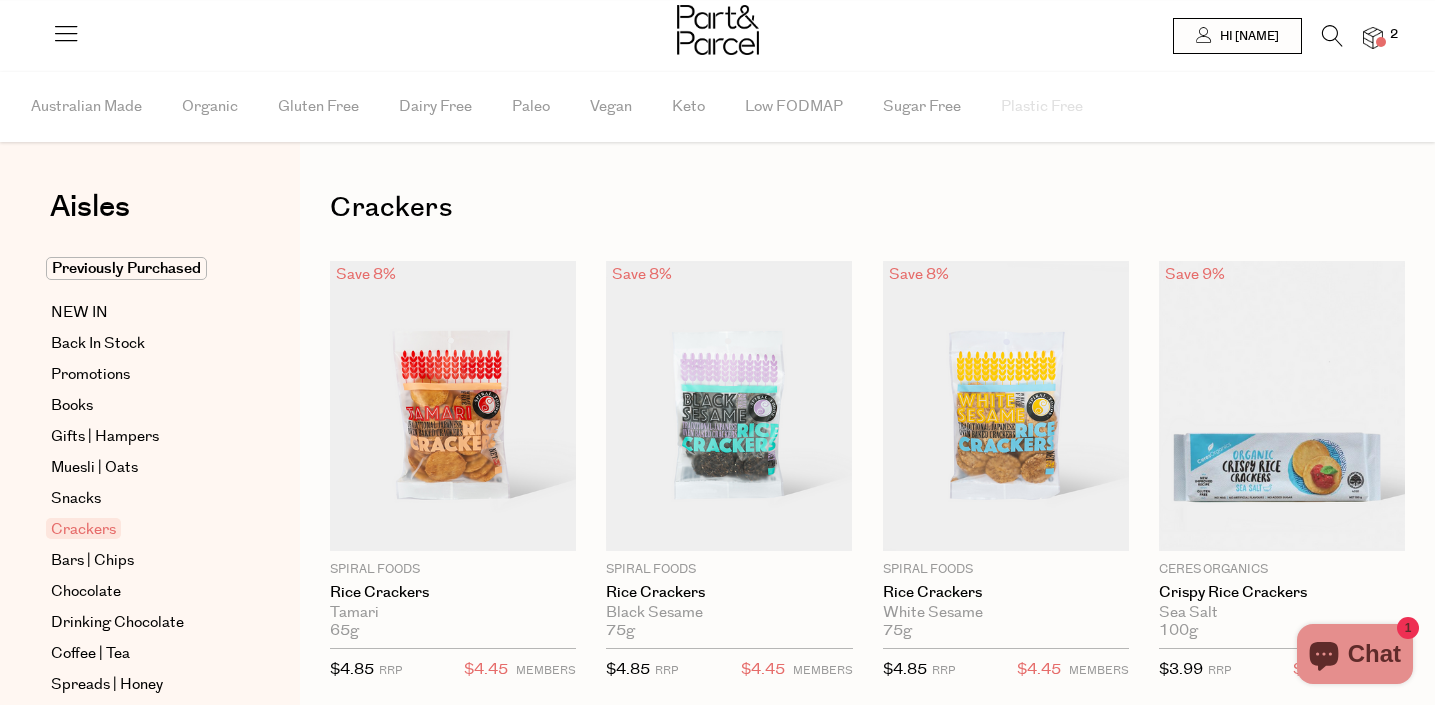 scroll, scrollTop: 0, scrollLeft: 0, axis: both 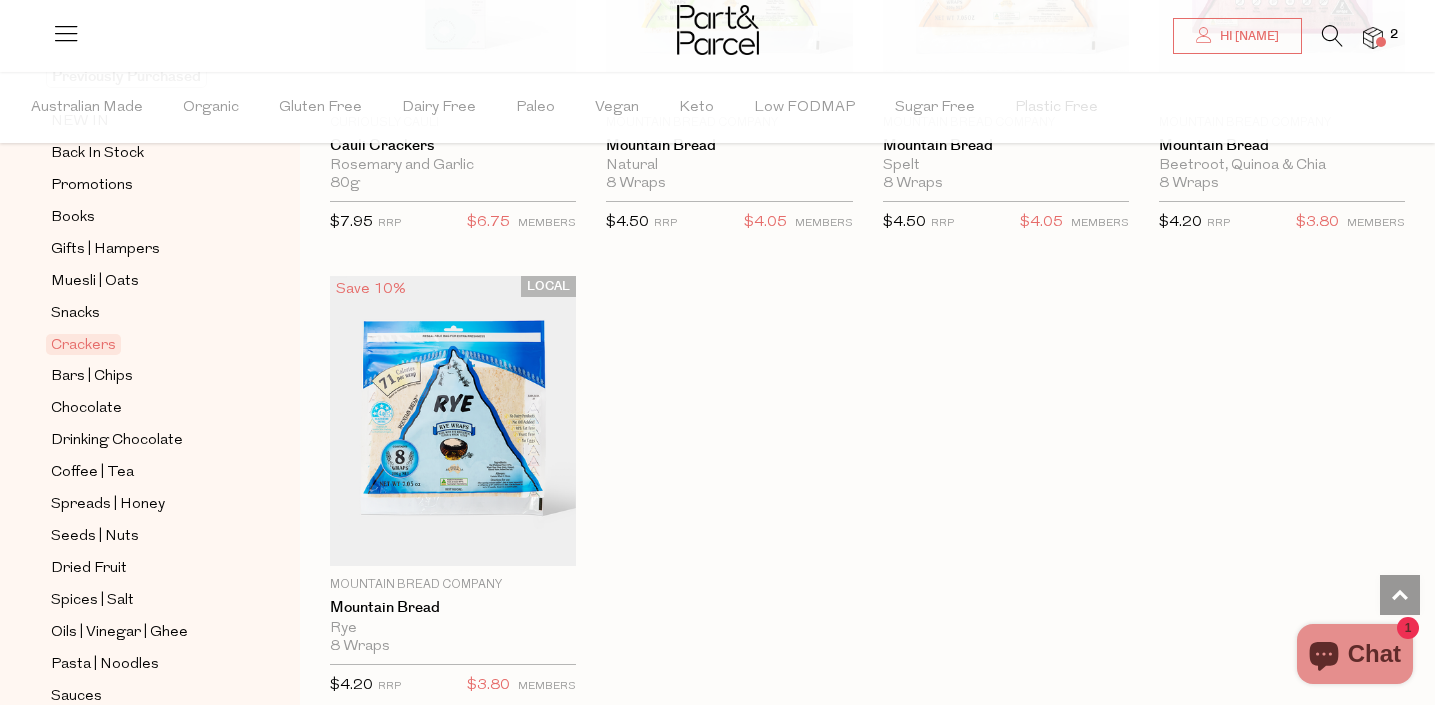 click at bounding box center (1332, 36) 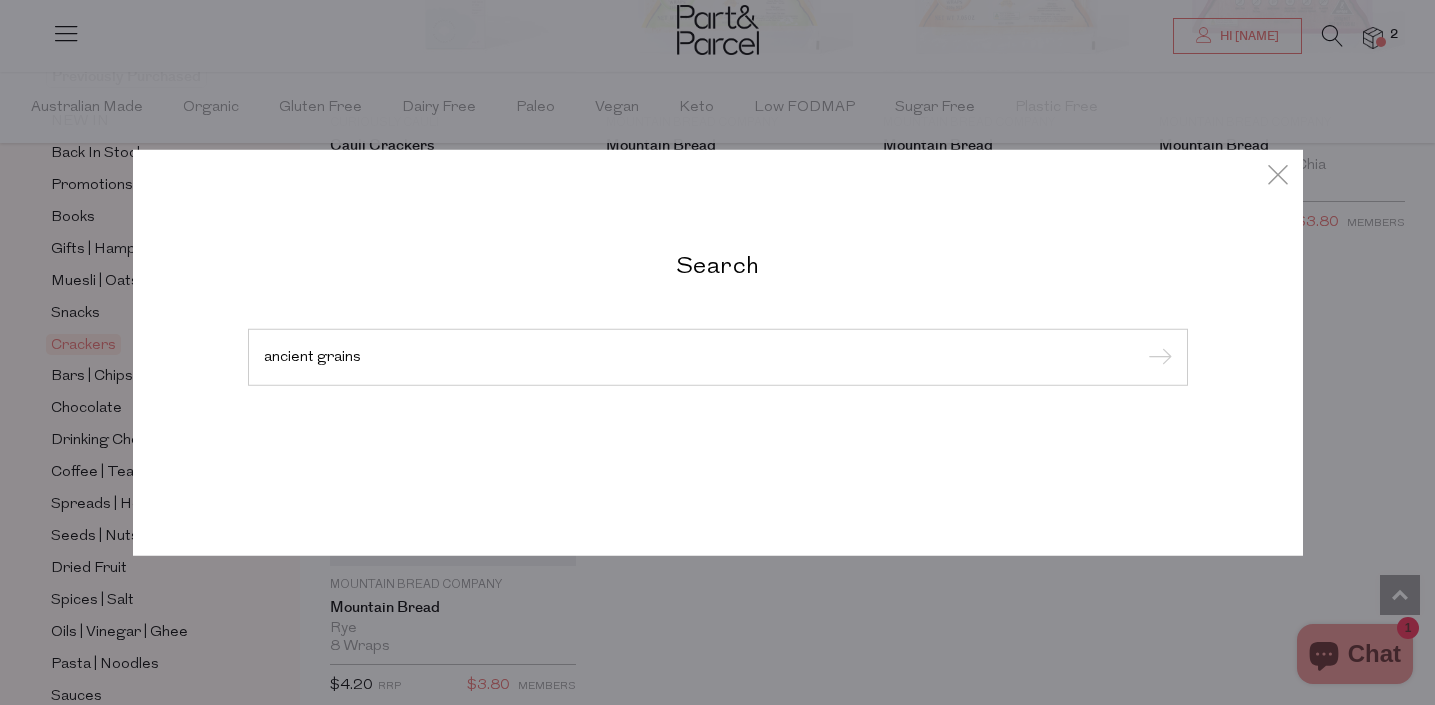type on "ancient grains" 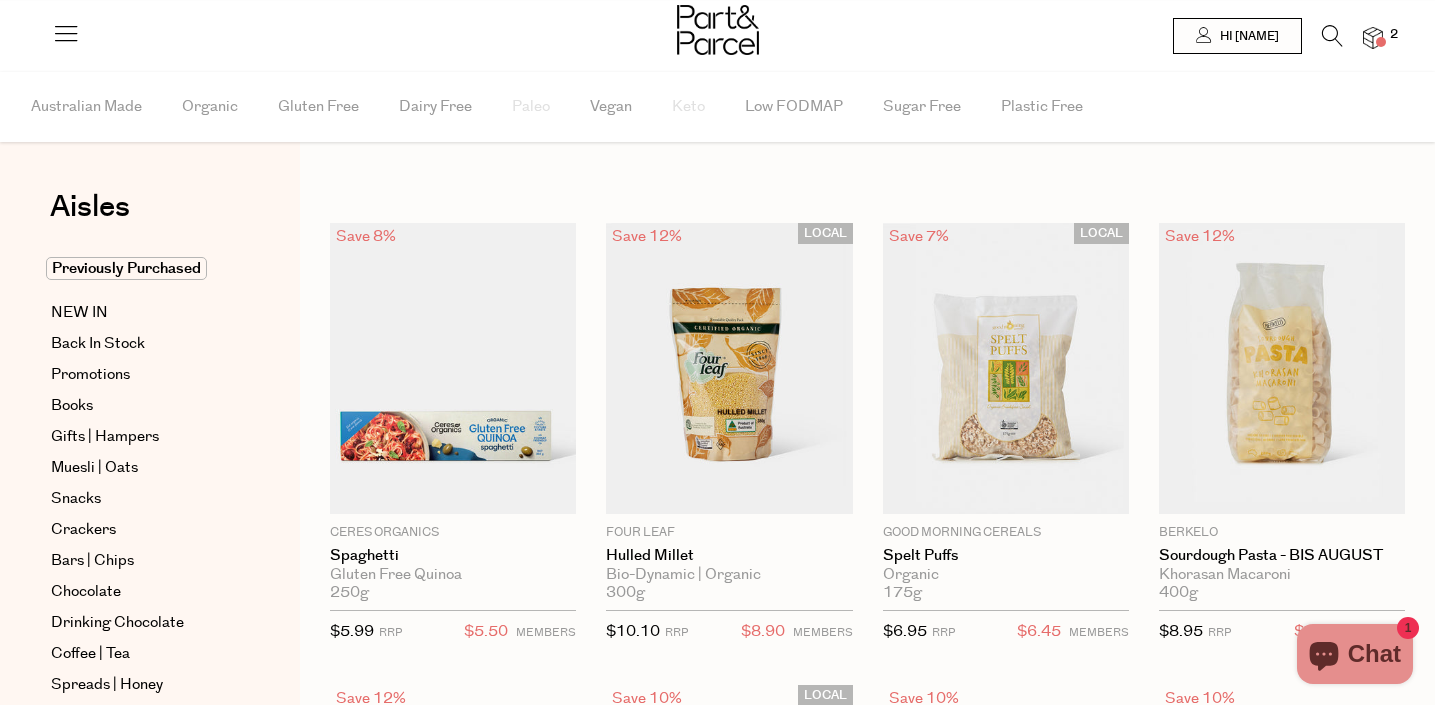 scroll, scrollTop: 0, scrollLeft: 0, axis: both 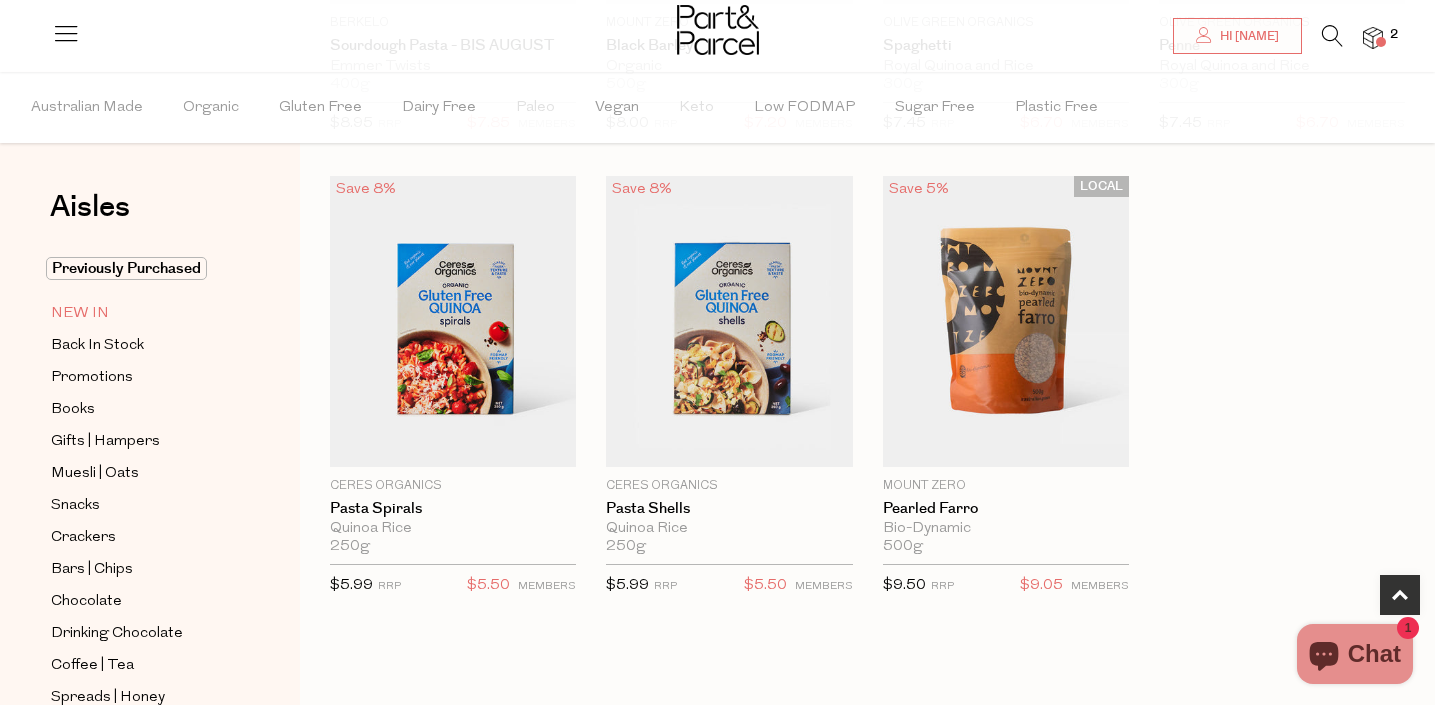 click on "NEW IN" at bounding box center [80, 314] 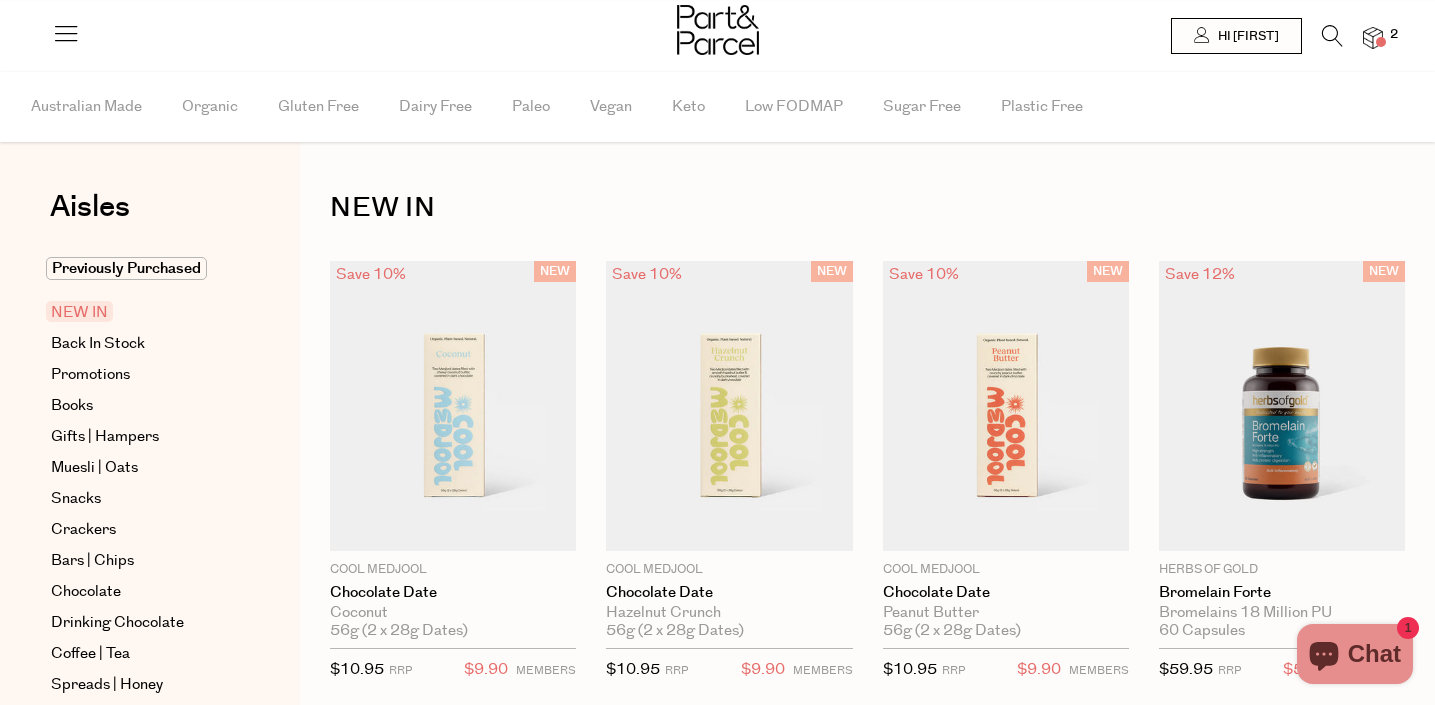 scroll, scrollTop: 0, scrollLeft: 0, axis: both 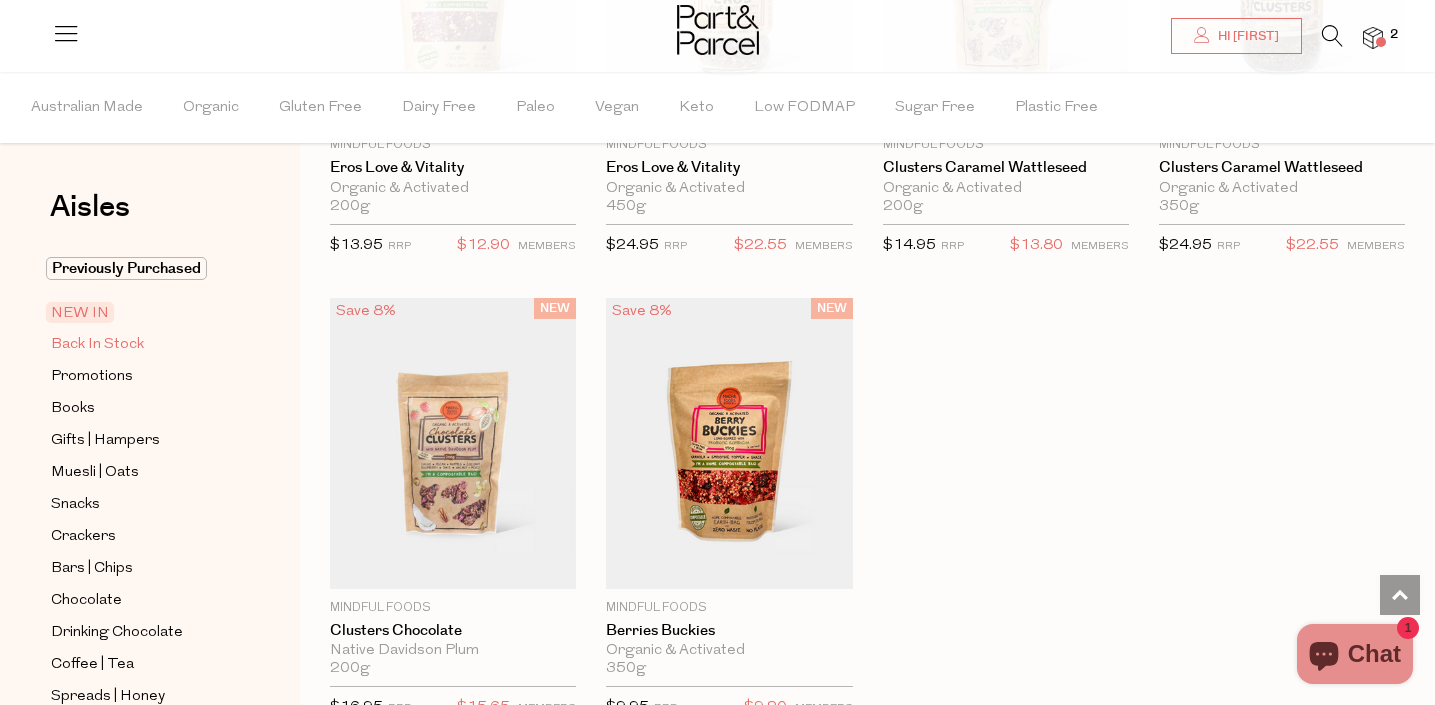 click on "Back In Stock" at bounding box center [97, 345] 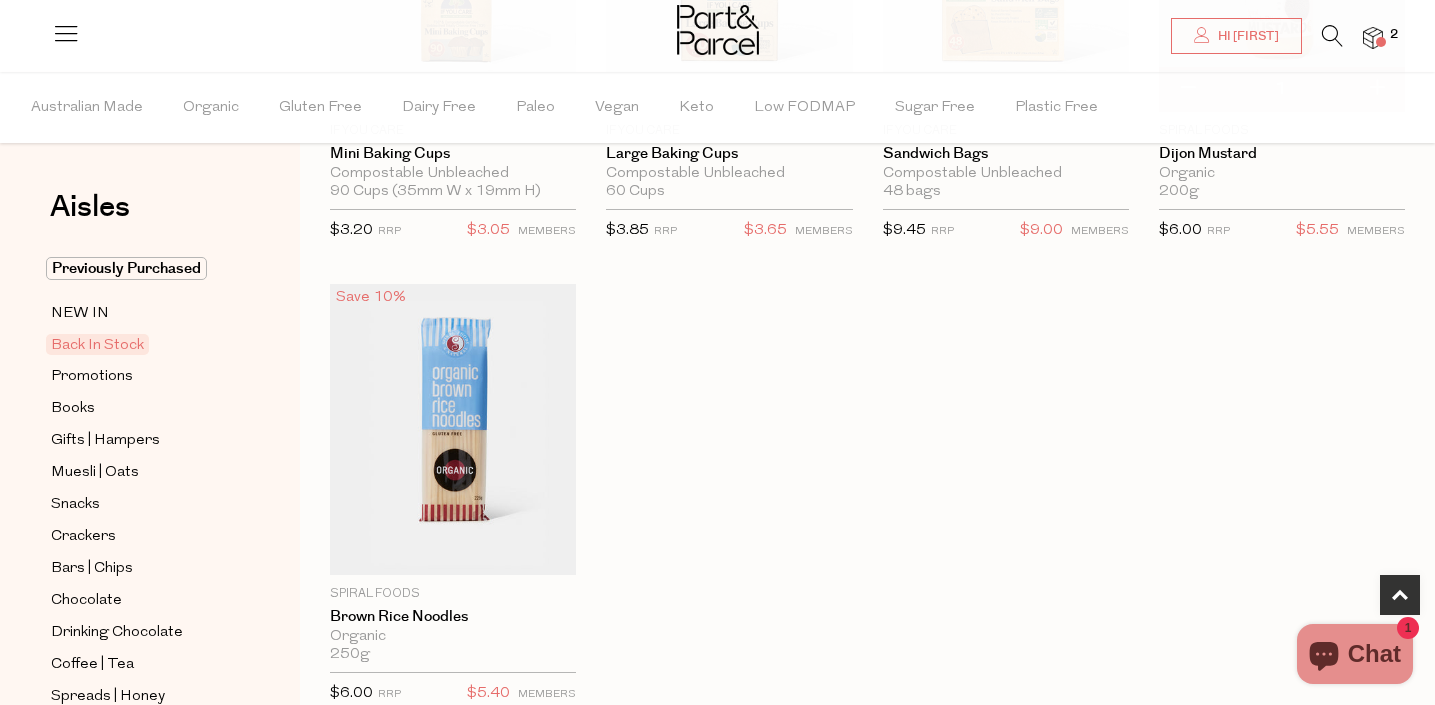 scroll, scrollTop: 956, scrollLeft: 0, axis: vertical 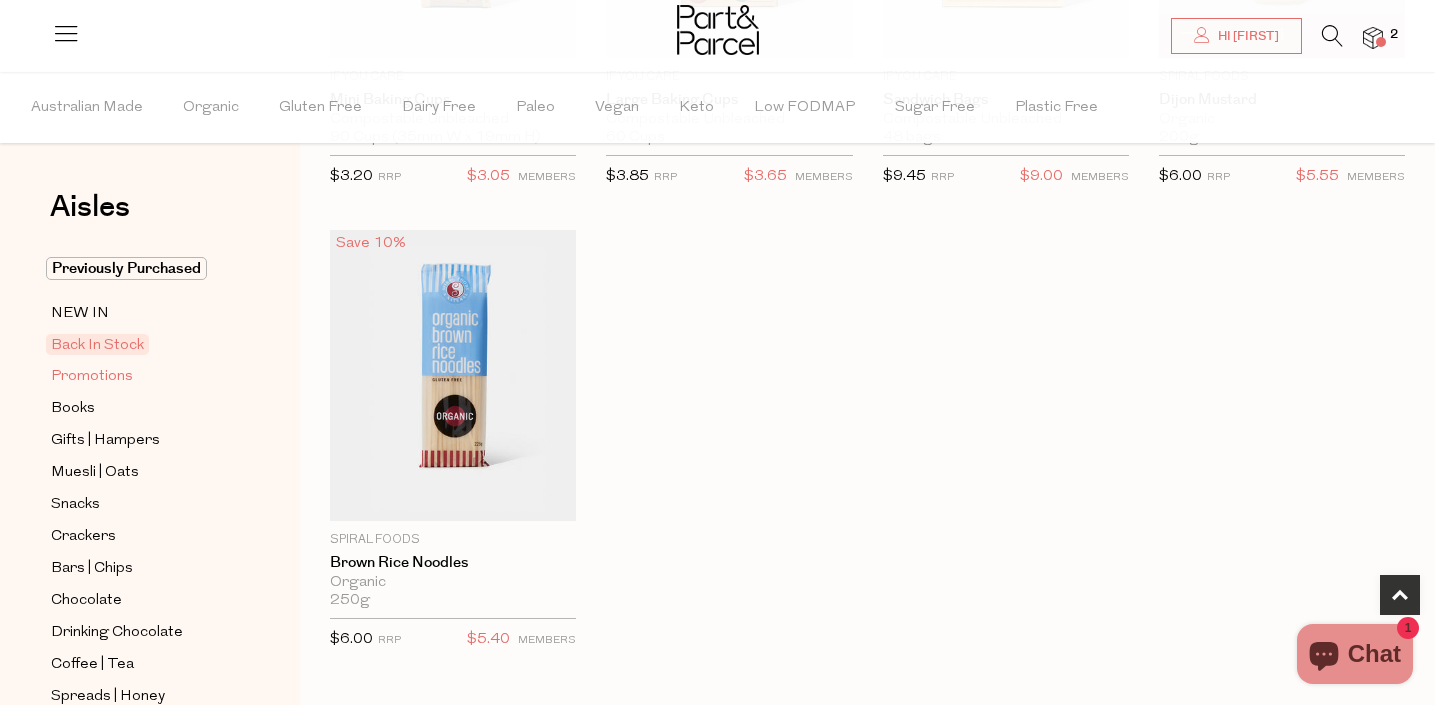 click on "Promotions" at bounding box center (92, 377) 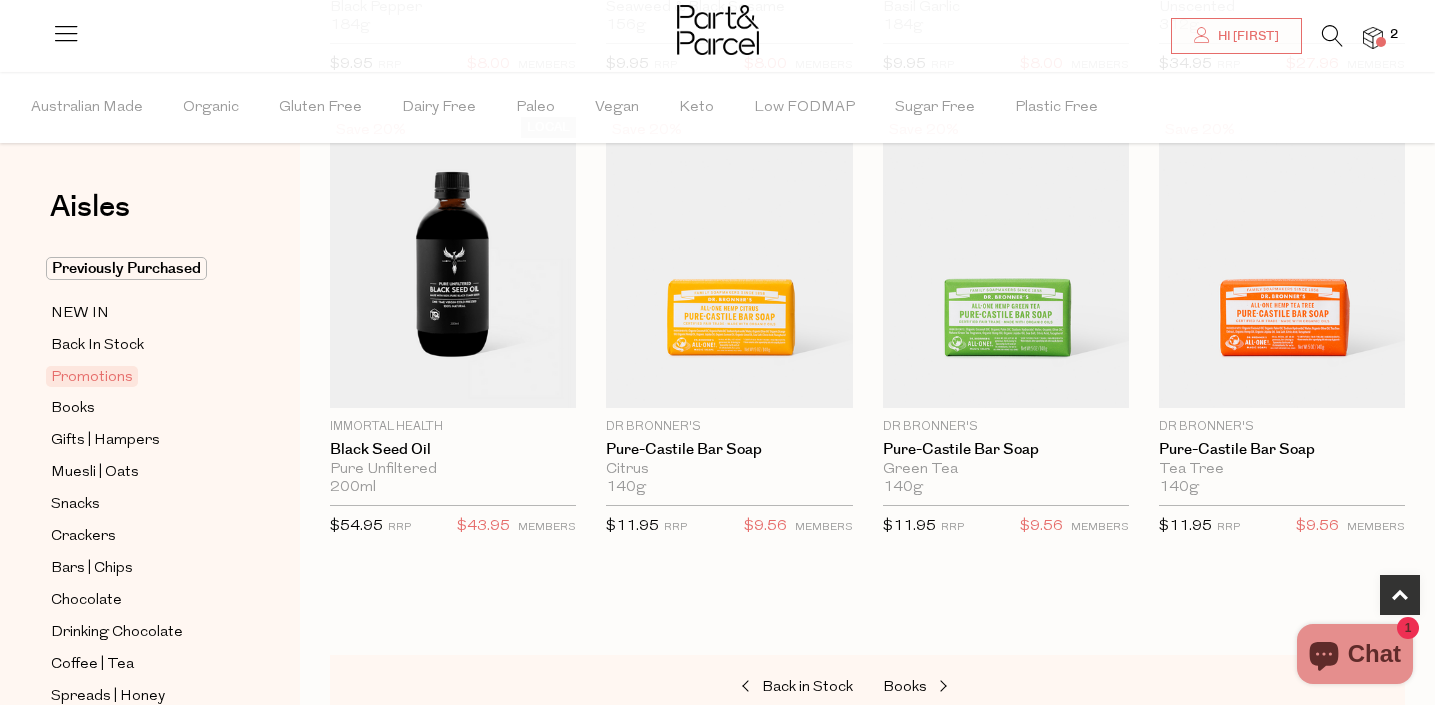 scroll, scrollTop: 666, scrollLeft: 0, axis: vertical 